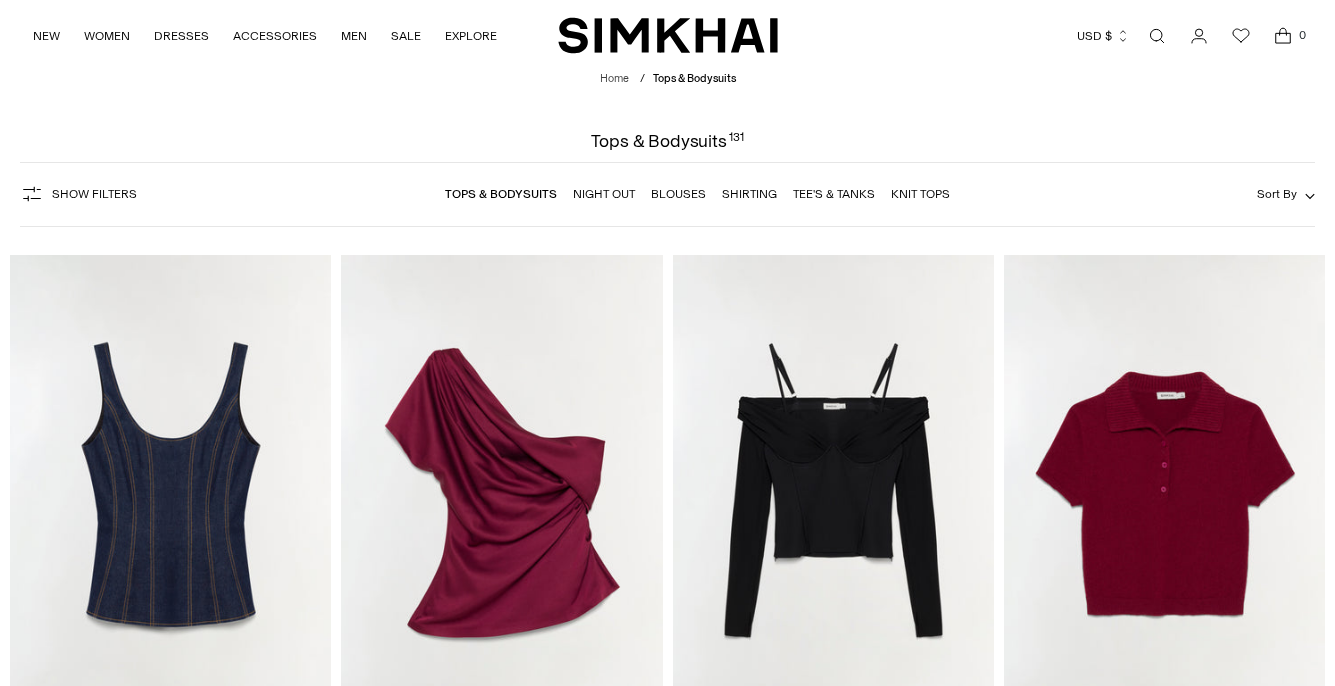 scroll, scrollTop: 0, scrollLeft: 0, axis: both 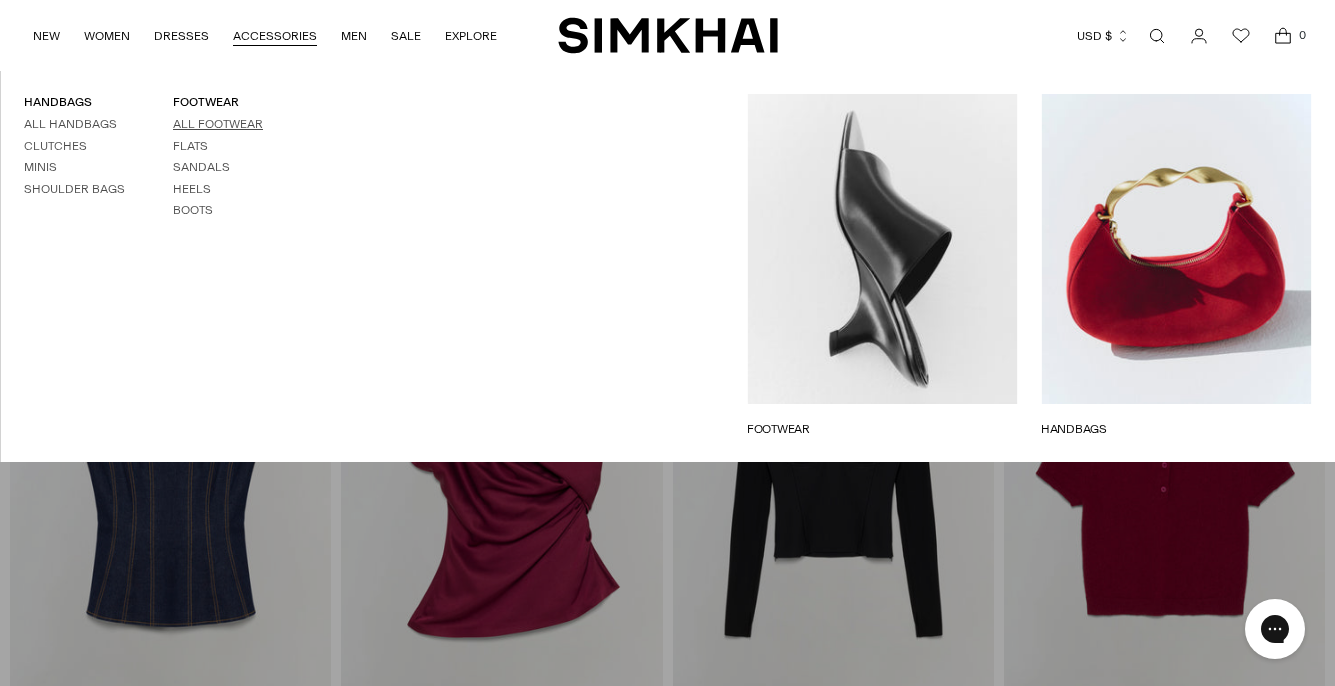 click on "All Footwear" at bounding box center (218, 124) 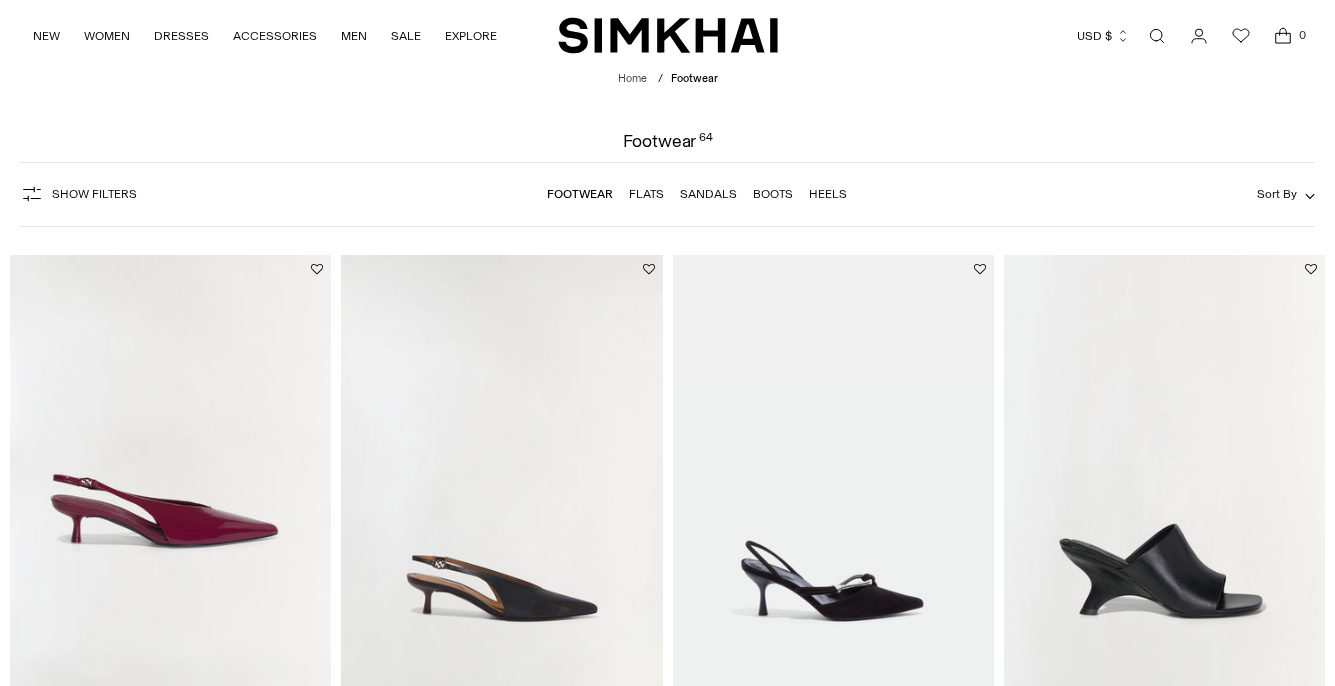scroll, scrollTop: 0, scrollLeft: 0, axis: both 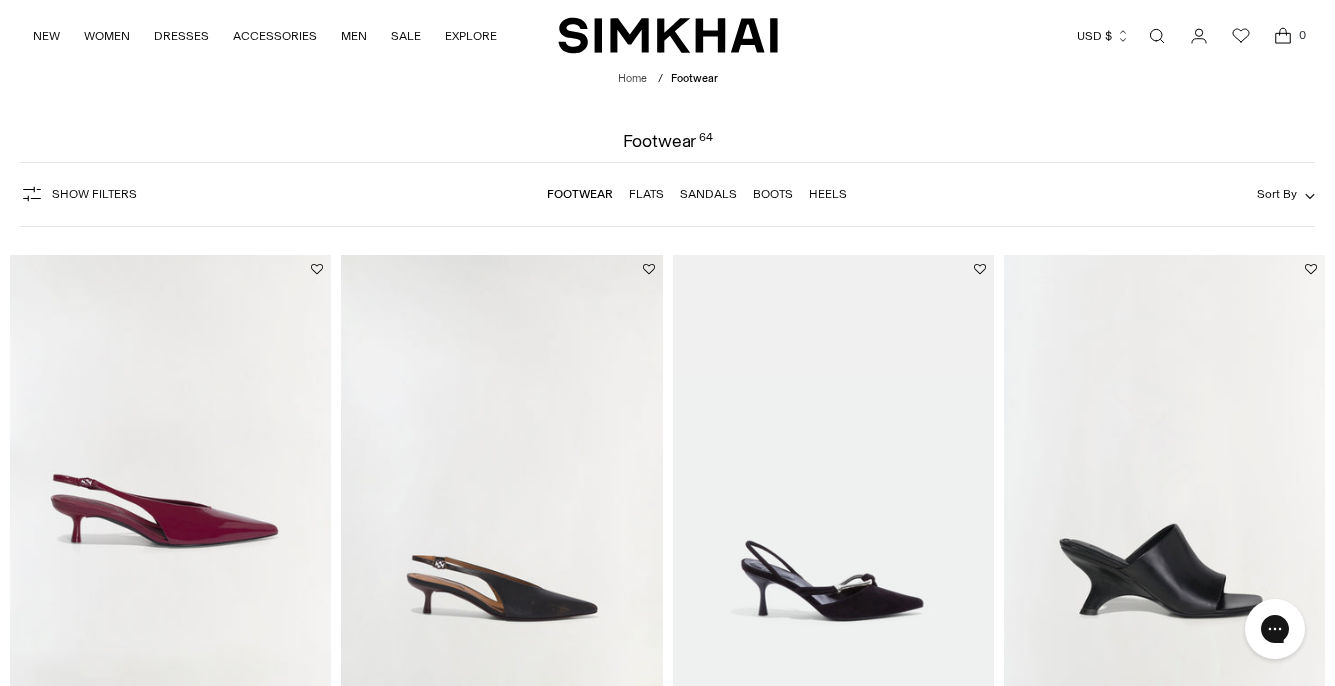 click at bounding box center [0, 0] 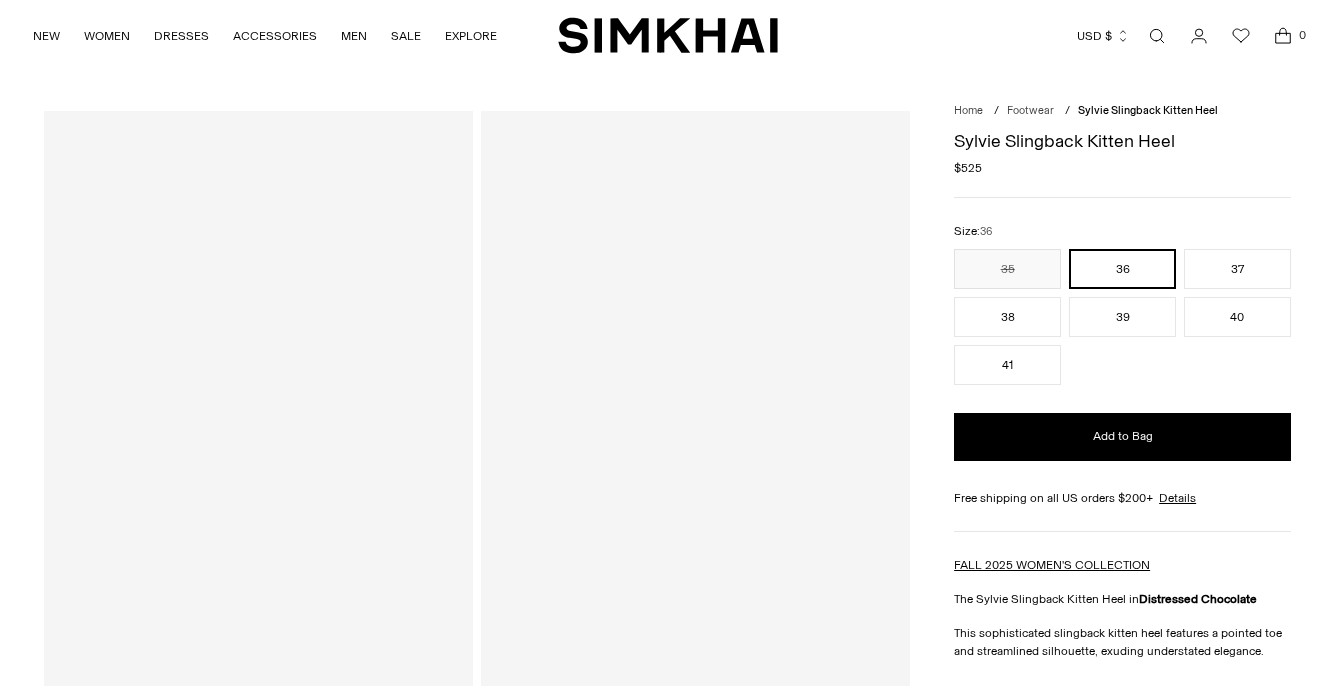 scroll, scrollTop: 0, scrollLeft: 0, axis: both 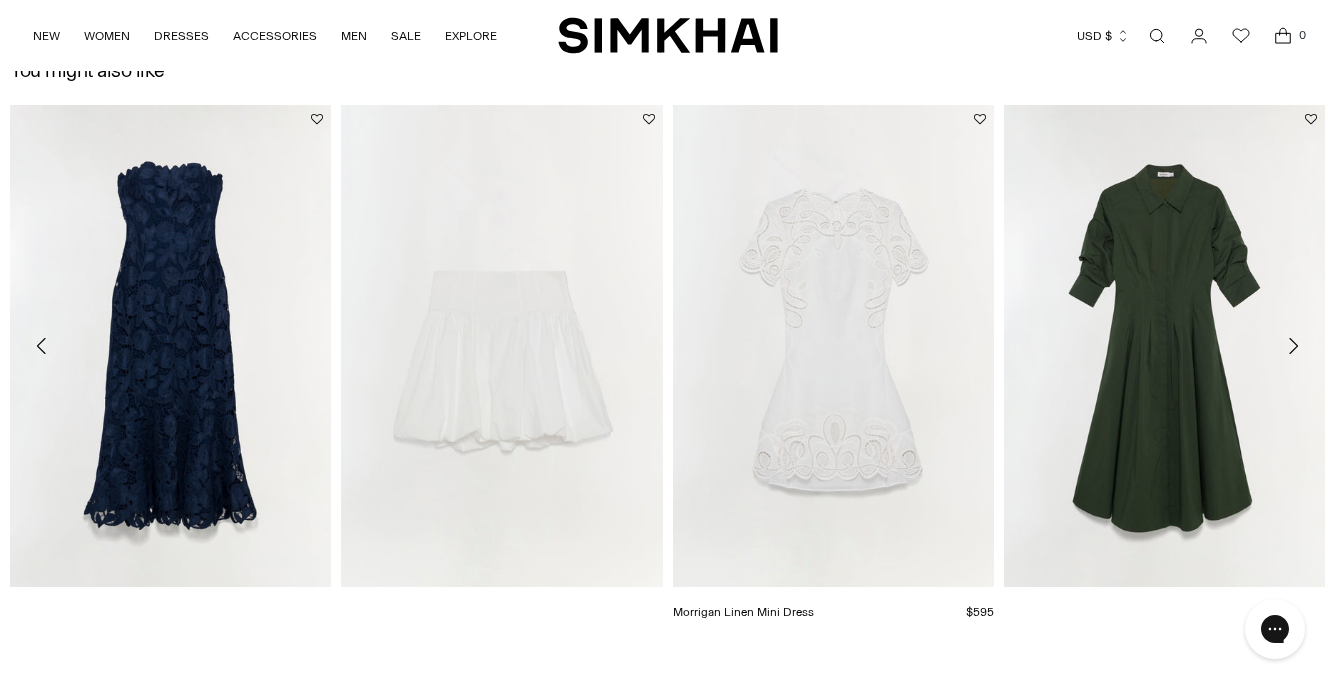 click at bounding box center [0, 0] 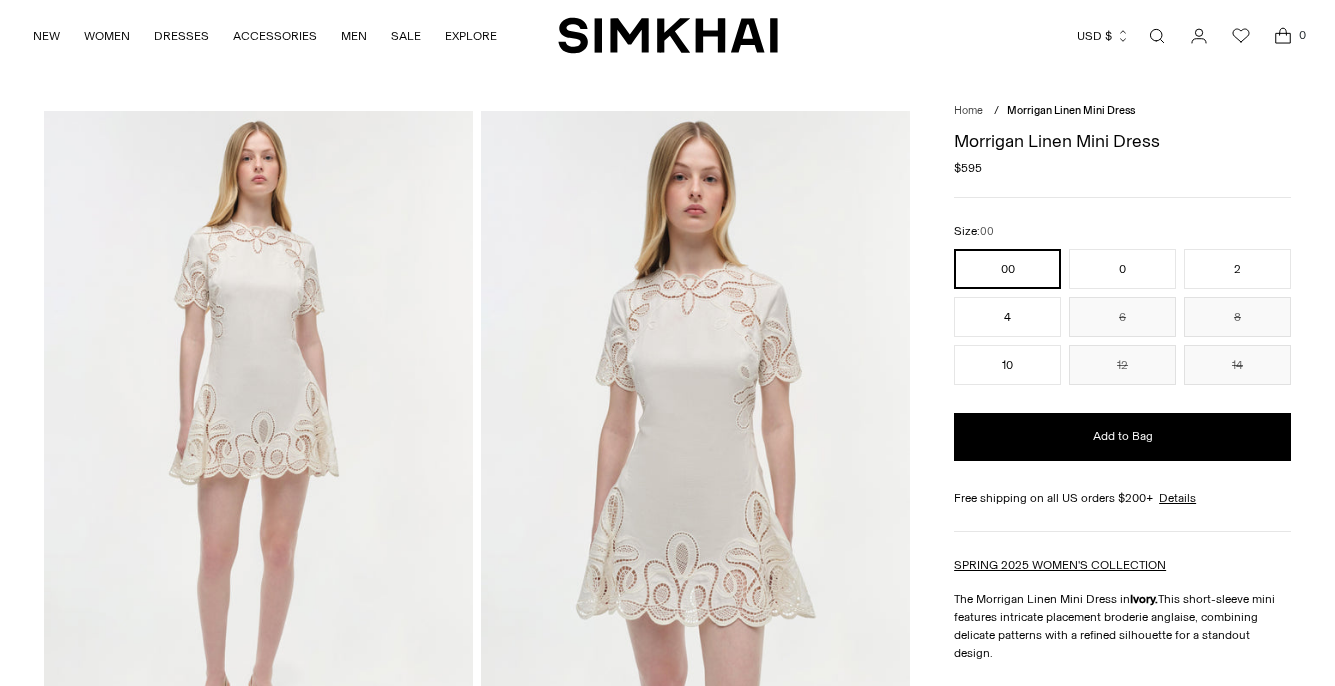 scroll, scrollTop: 0, scrollLeft: 0, axis: both 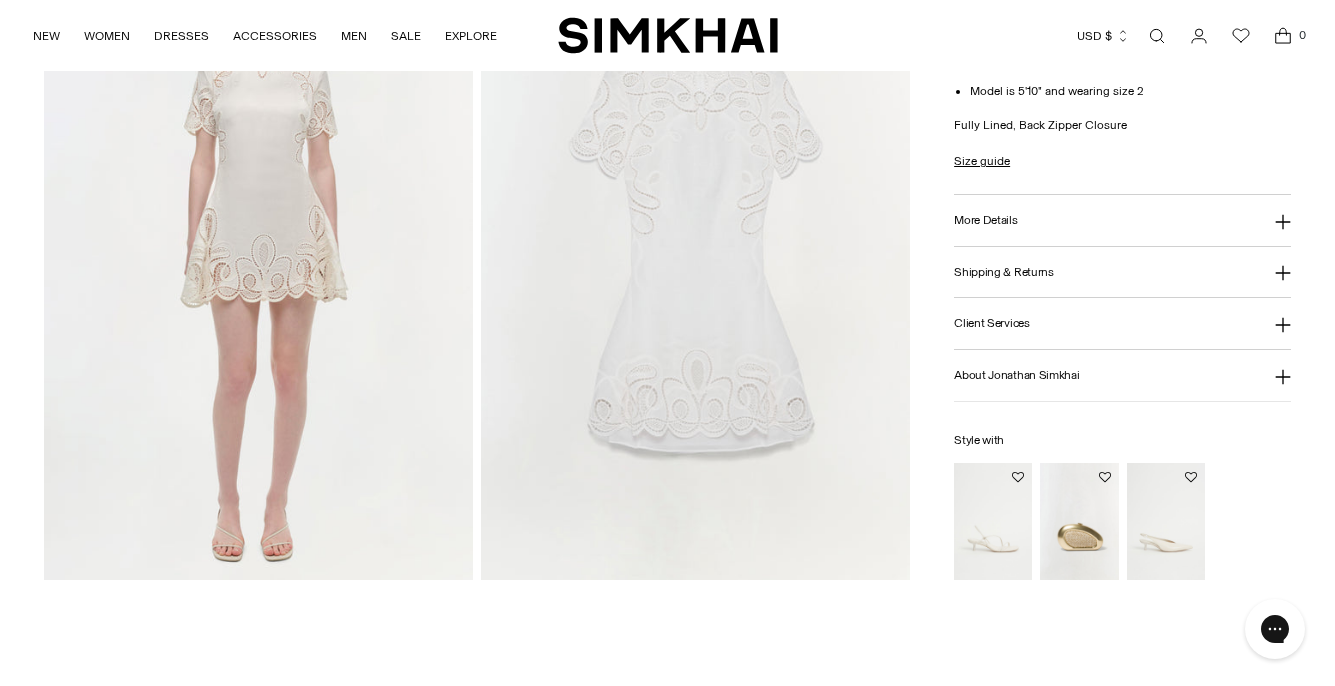 click at bounding box center [0, 0] 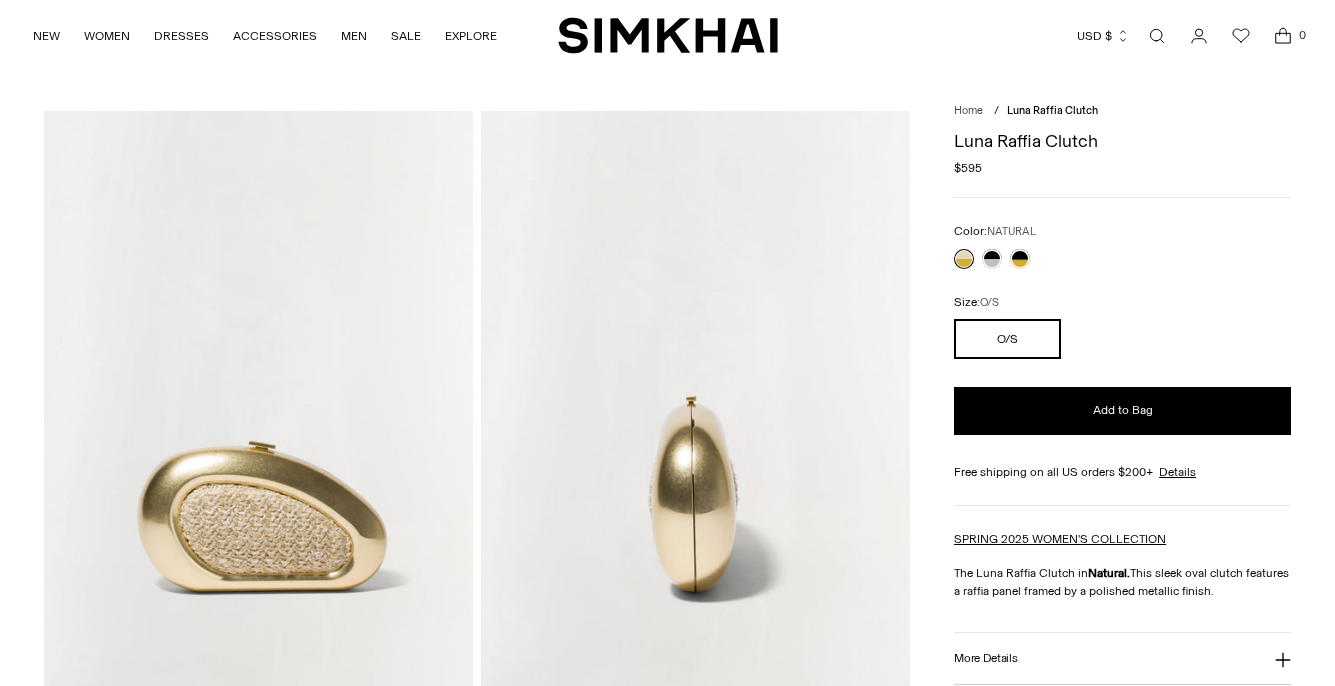 scroll, scrollTop: 0, scrollLeft: 0, axis: both 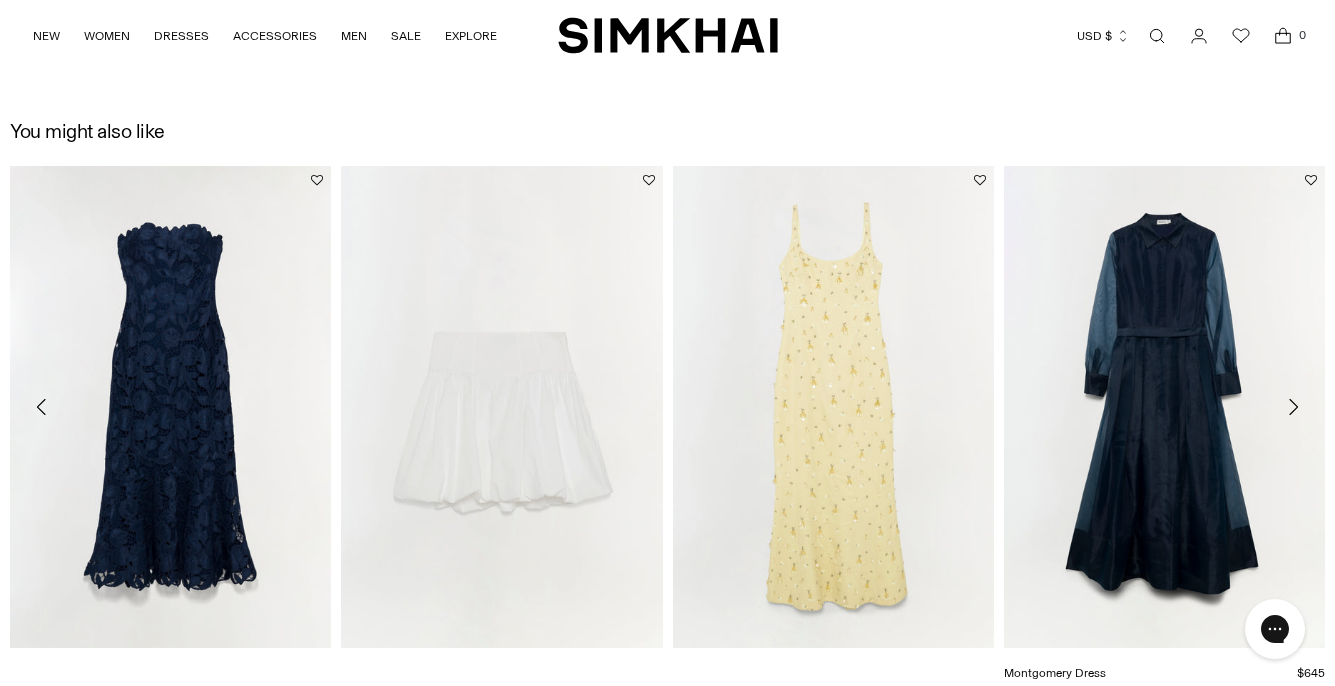 click at bounding box center (0, 0) 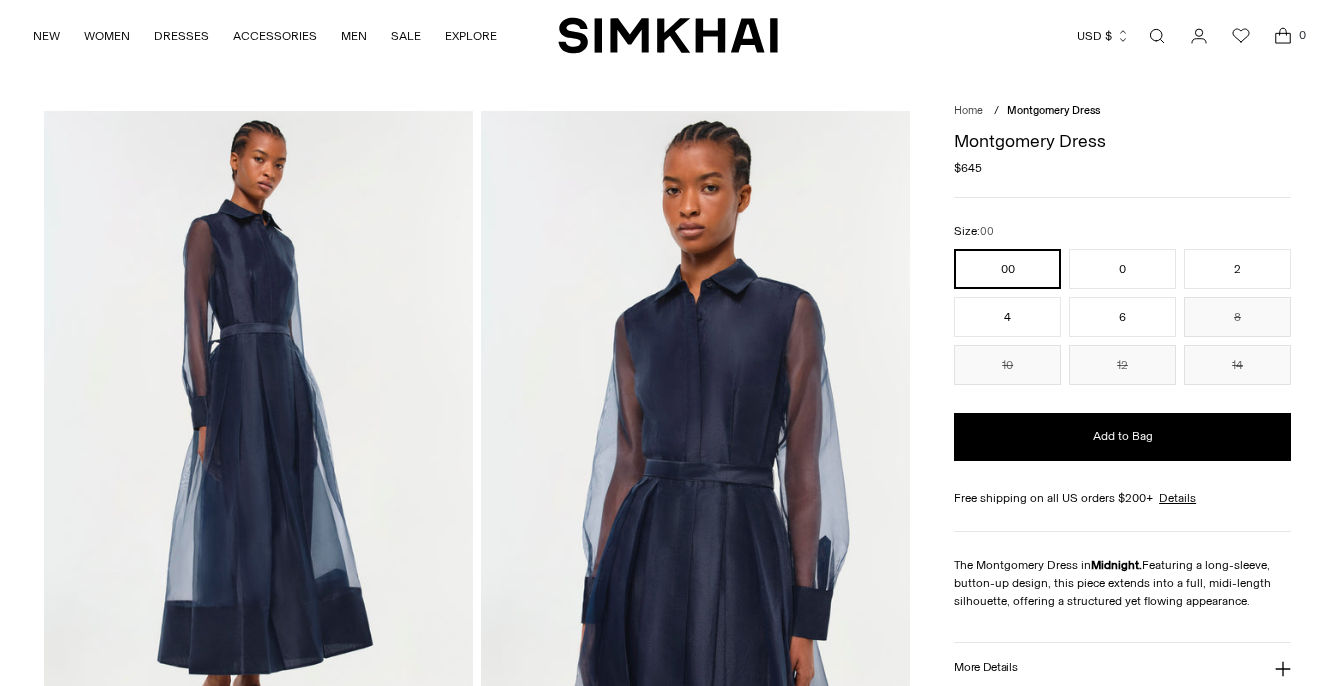scroll, scrollTop: 0, scrollLeft: 0, axis: both 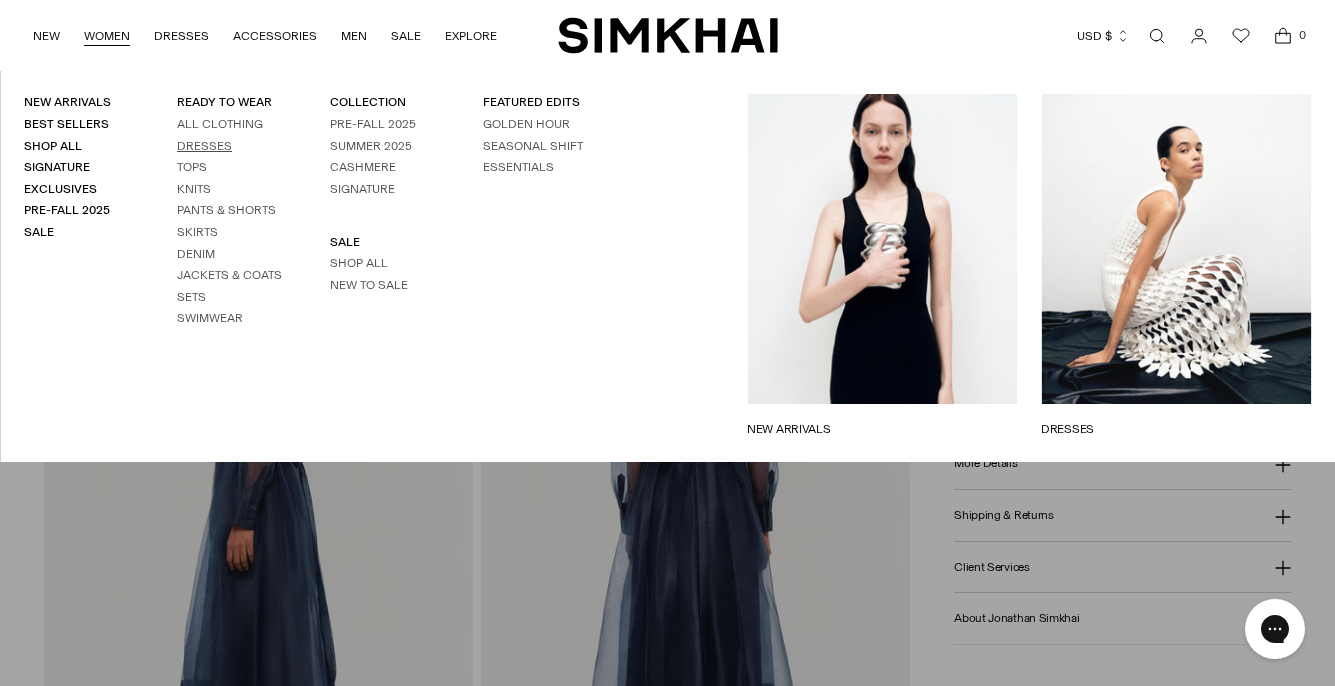 click on "Dresses" at bounding box center [204, 146] 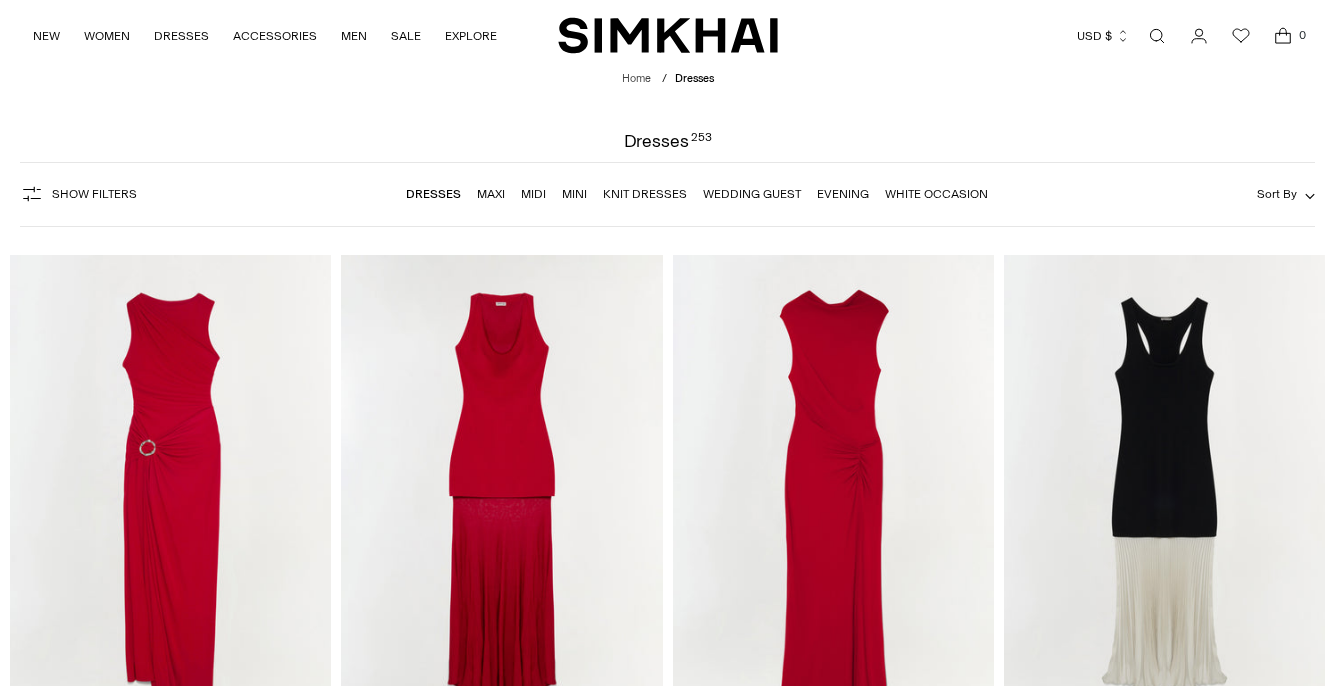 scroll, scrollTop: 0, scrollLeft: 0, axis: both 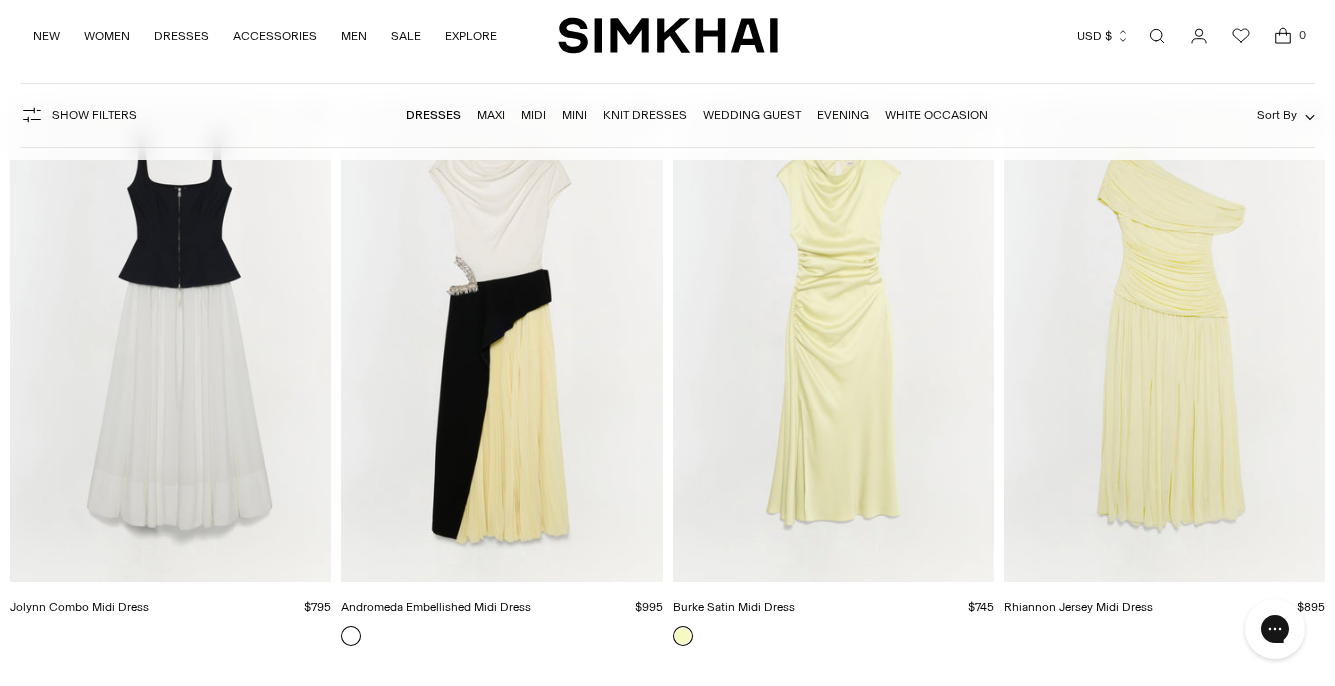 click at bounding box center (1157, 36) 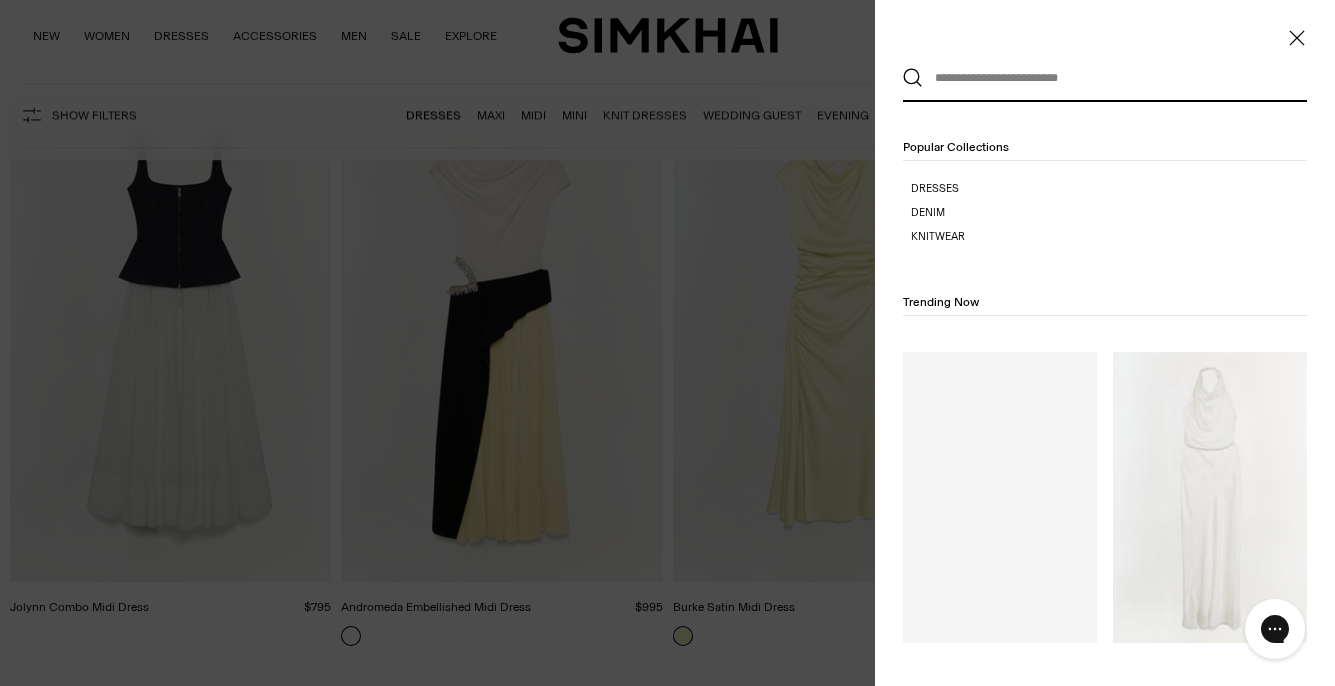 scroll, scrollTop: 0, scrollLeft: 0, axis: both 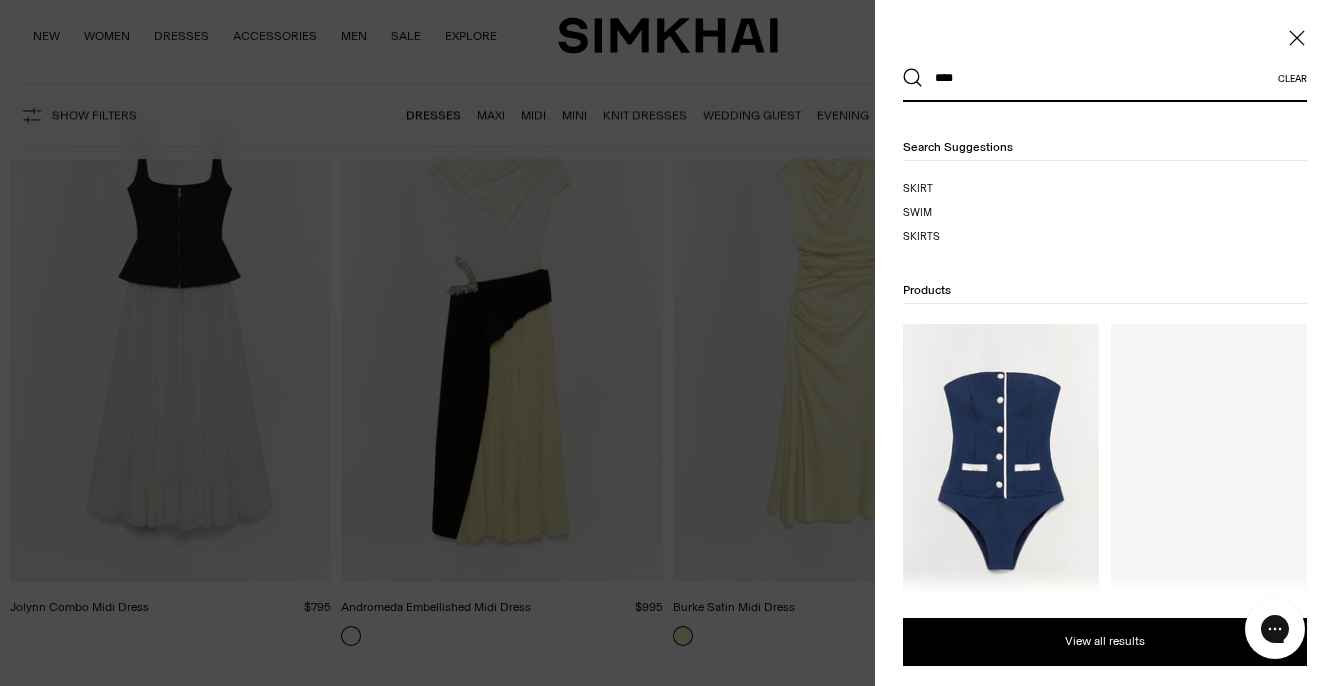 type on "****" 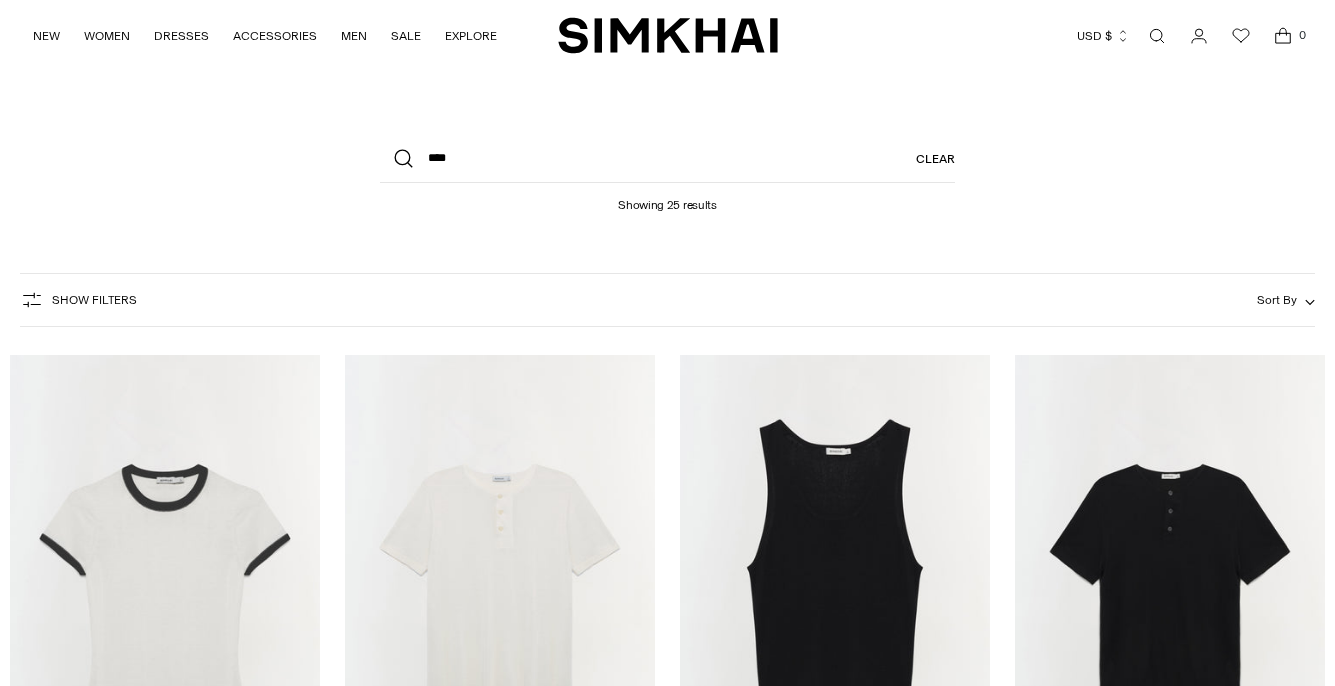 scroll, scrollTop: 0, scrollLeft: 0, axis: both 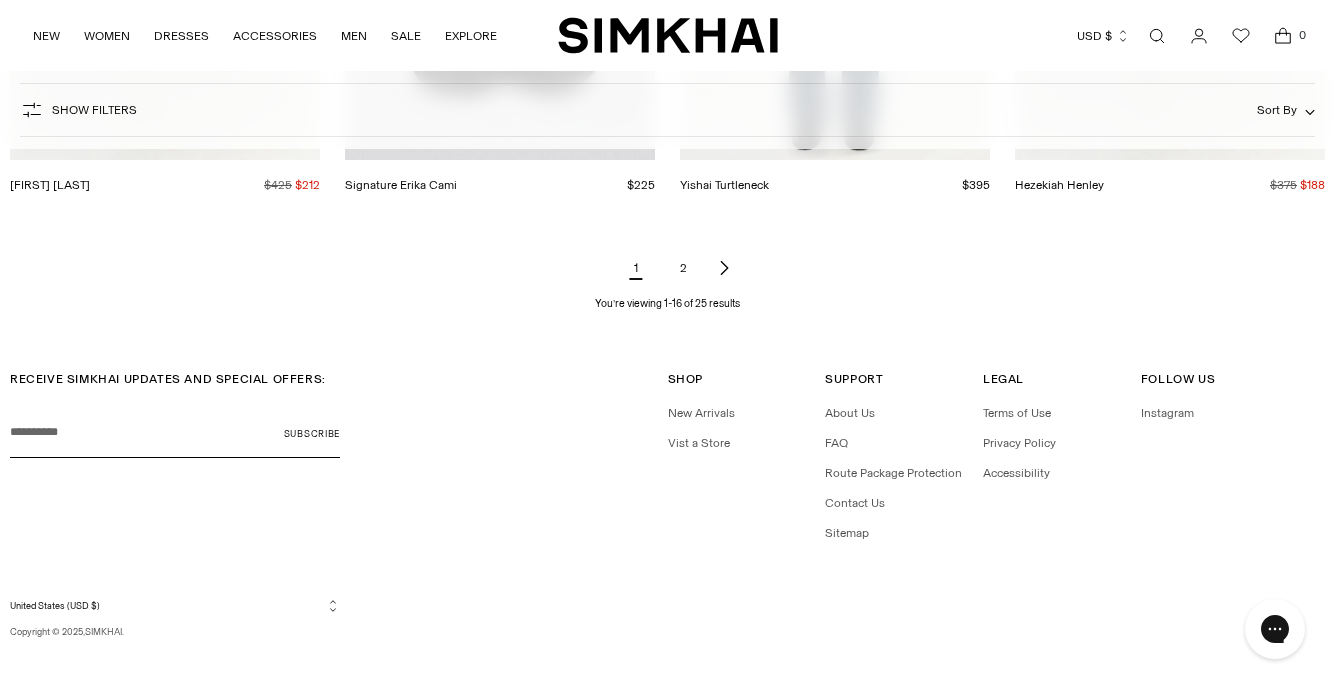 click on "2" at bounding box center [684, 268] 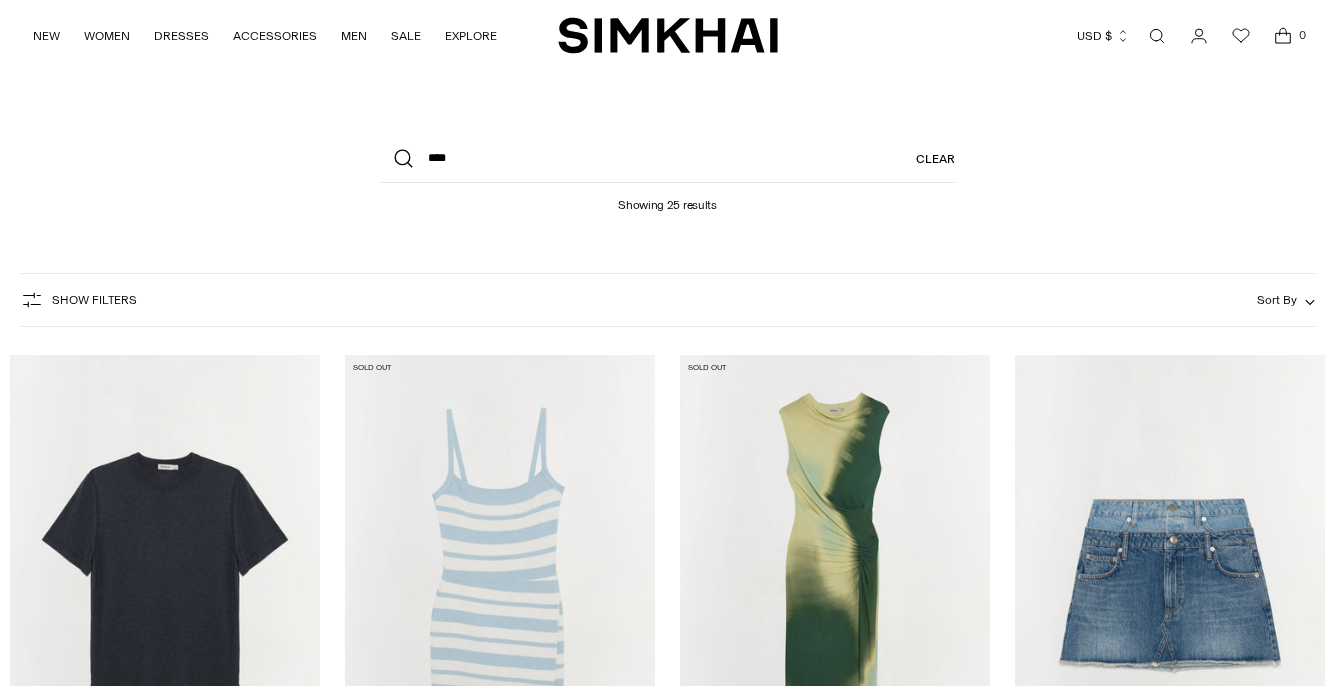 scroll, scrollTop: 0, scrollLeft: 0, axis: both 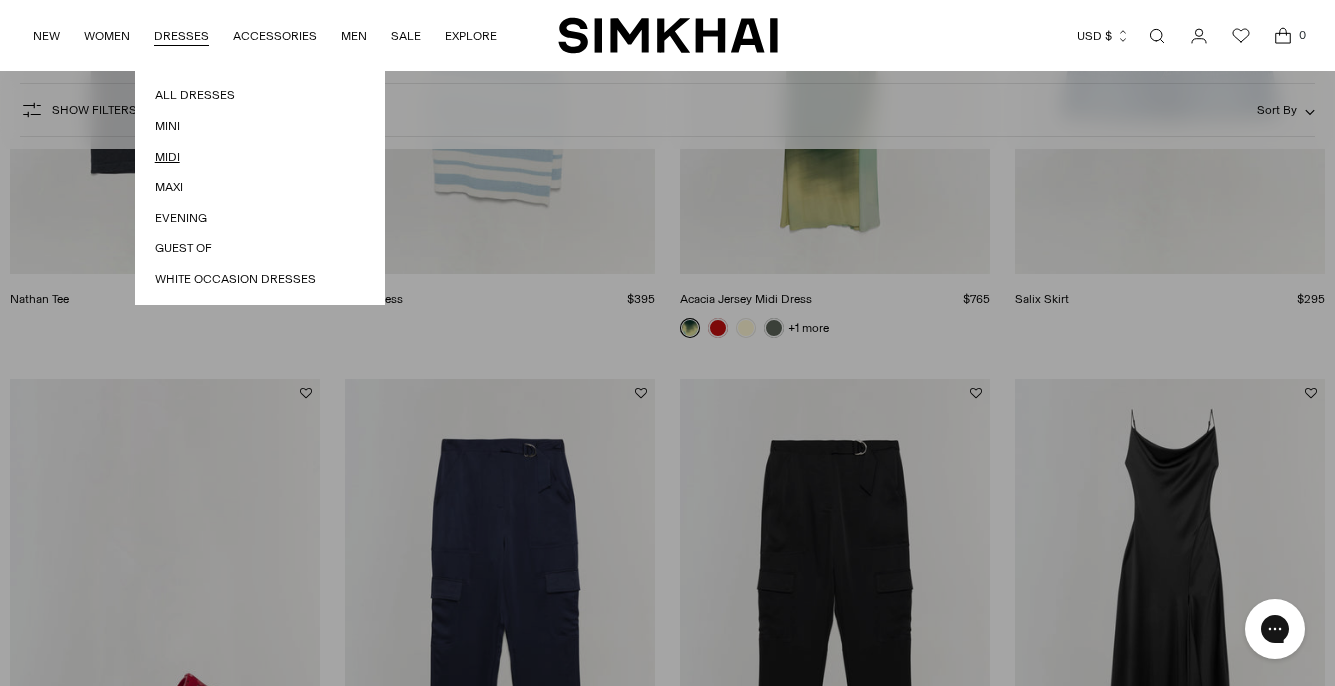 click on "Midi" at bounding box center (260, 157) 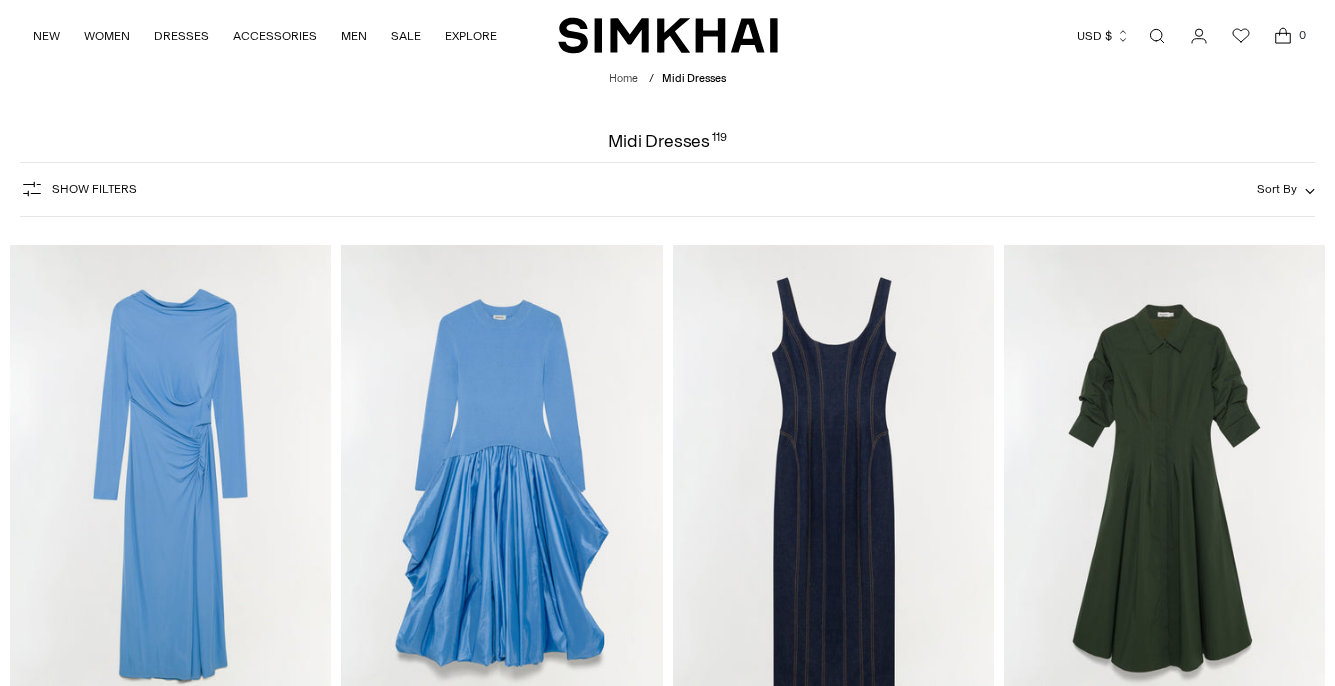 scroll, scrollTop: 0, scrollLeft: 0, axis: both 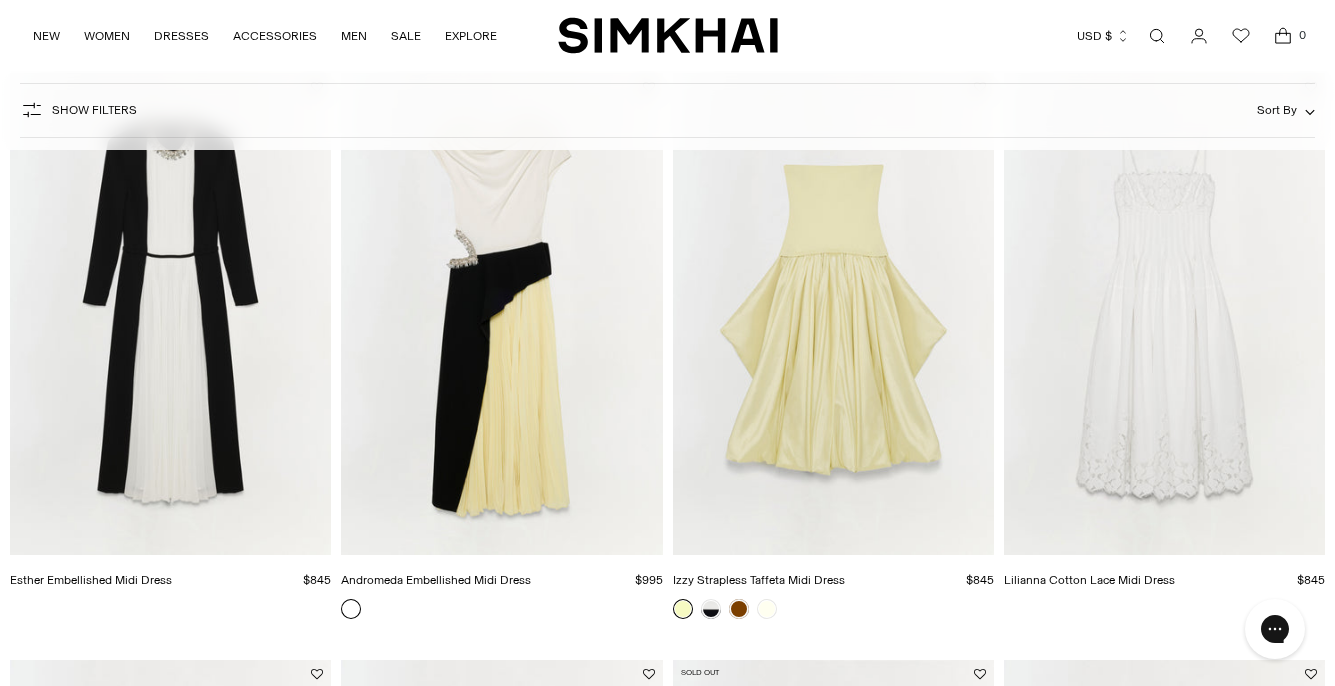 click at bounding box center [0, 0] 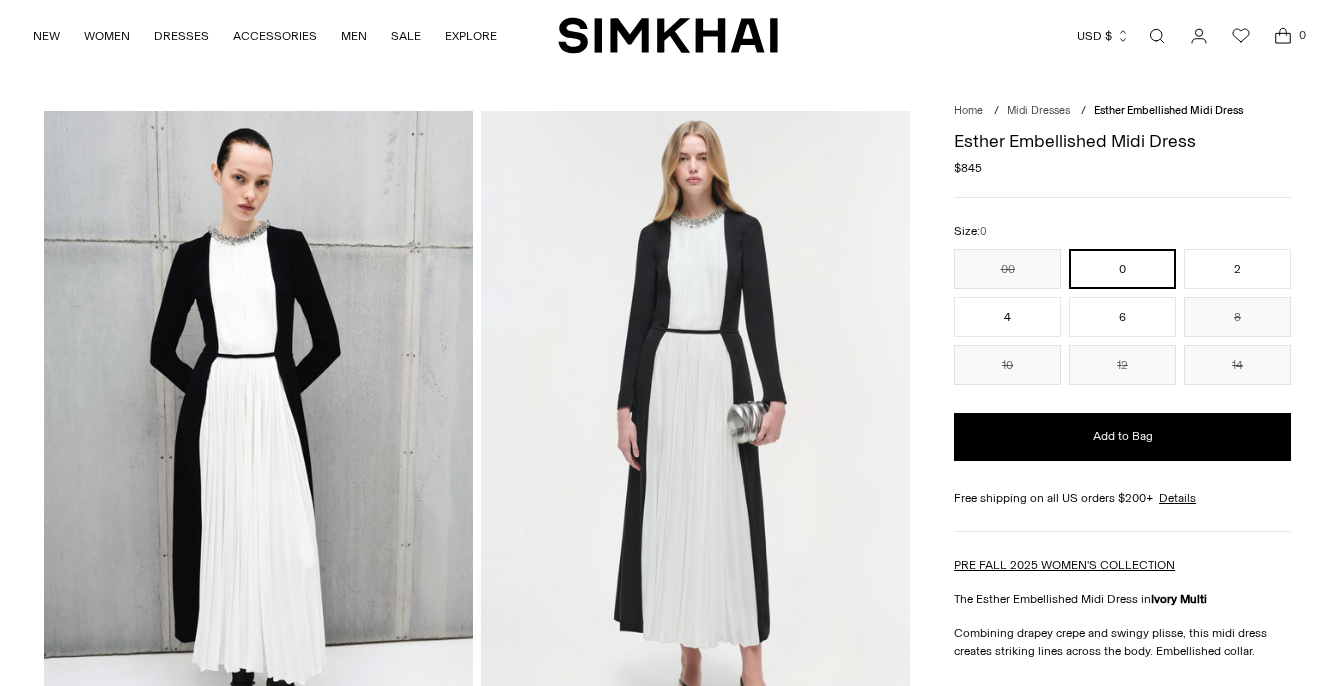scroll, scrollTop: 0, scrollLeft: 0, axis: both 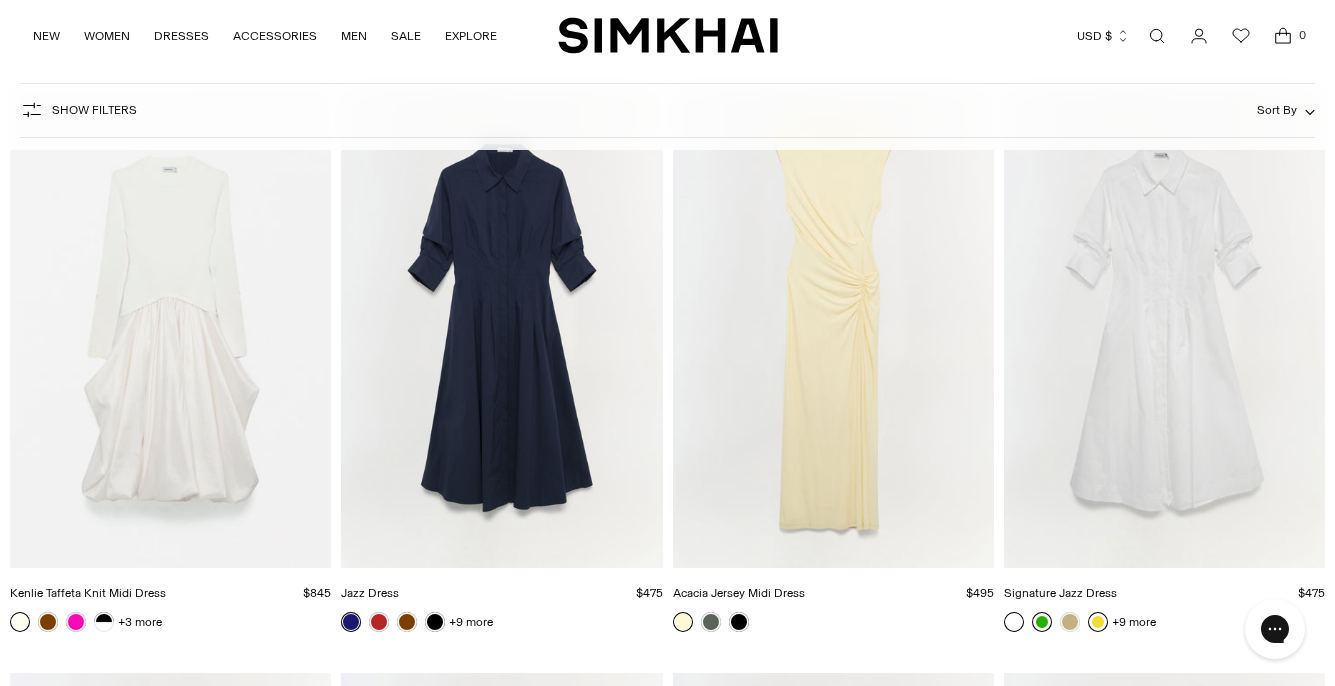click at bounding box center (0, 0) 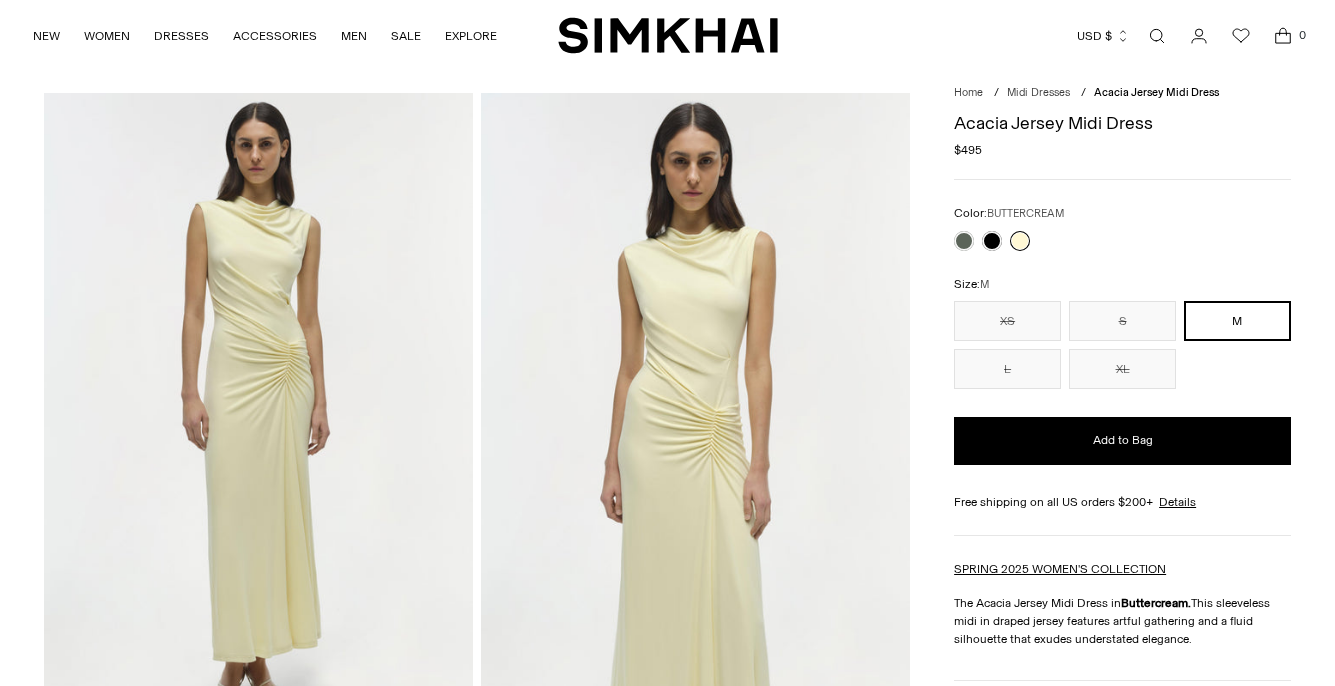 scroll, scrollTop: 18, scrollLeft: 0, axis: vertical 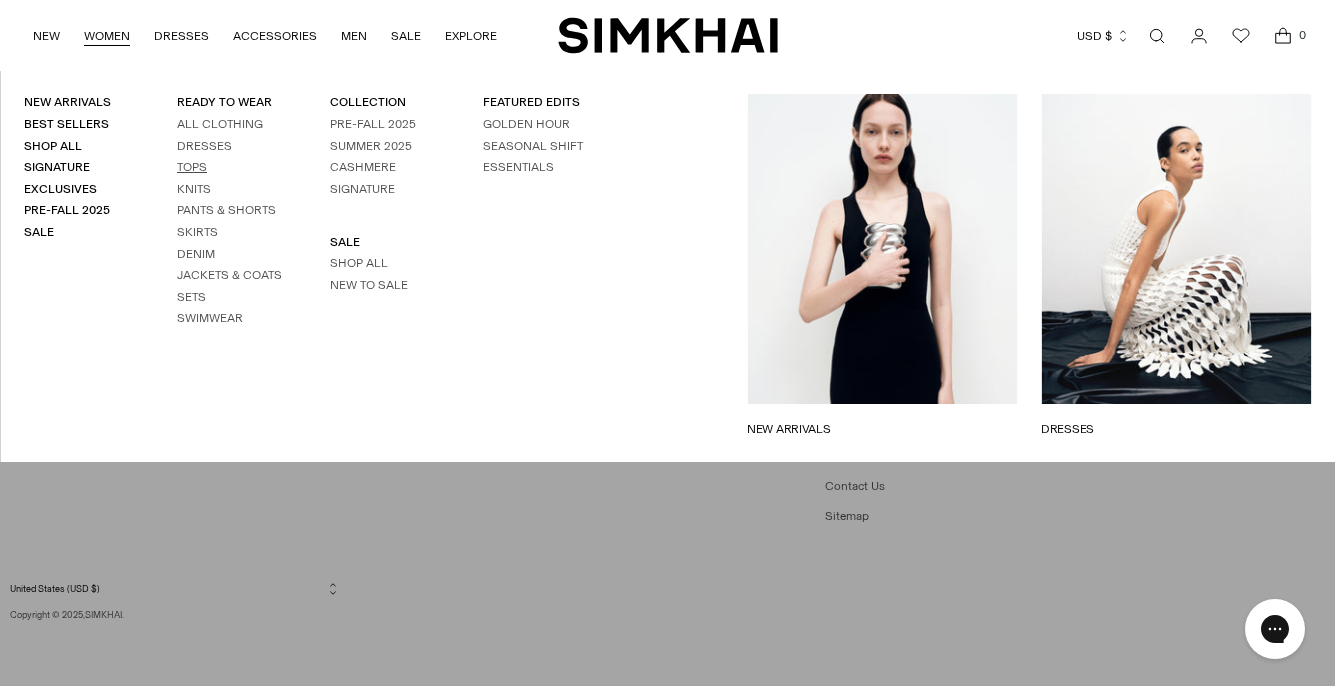 click on "Tops" at bounding box center (192, 167) 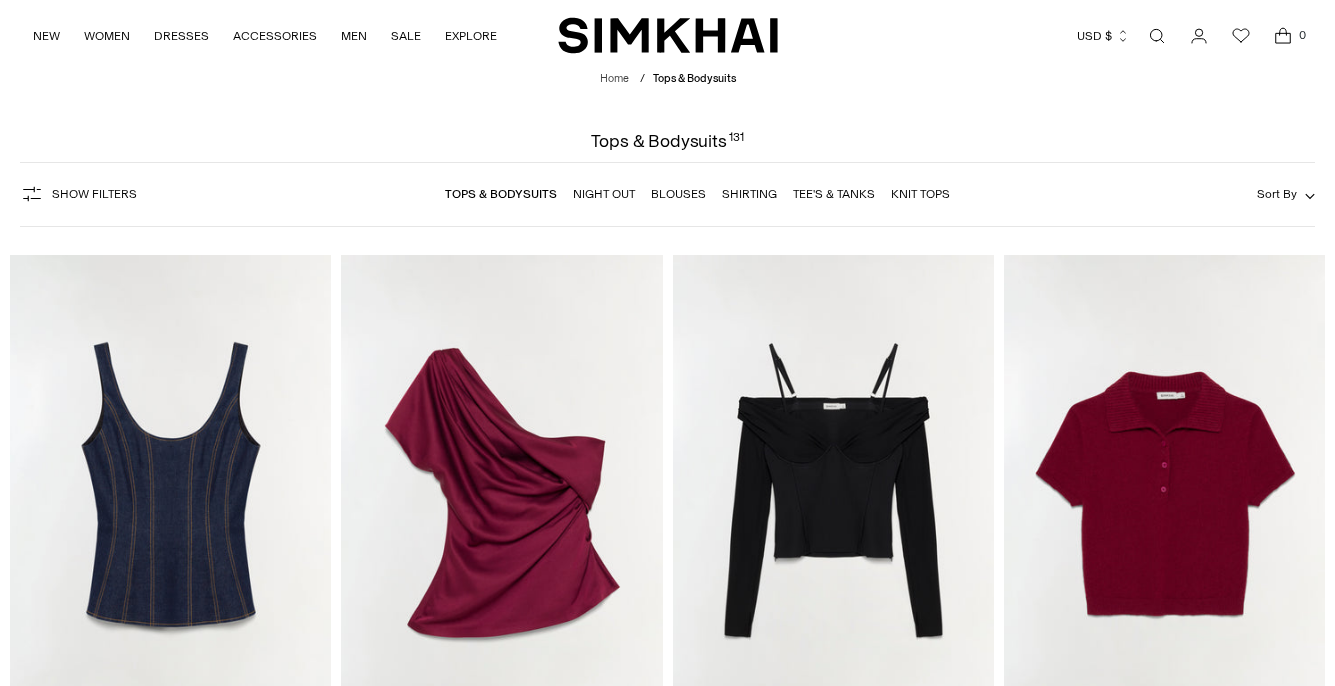 scroll, scrollTop: 0, scrollLeft: 0, axis: both 